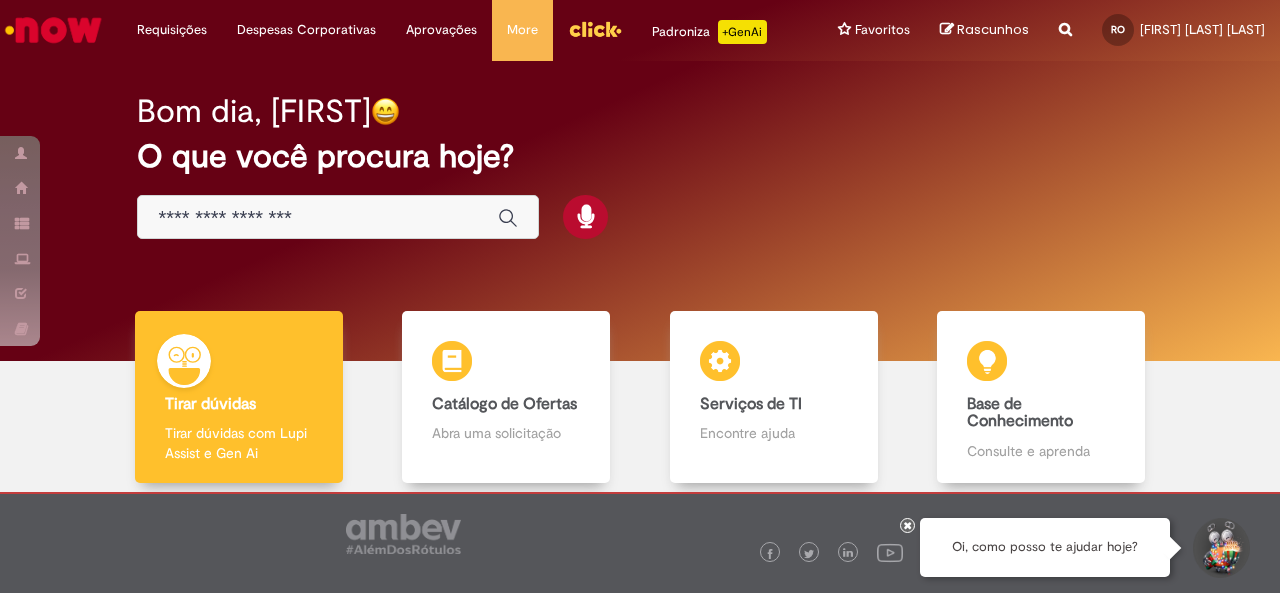 scroll, scrollTop: 0, scrollLeft: 0, axis: both 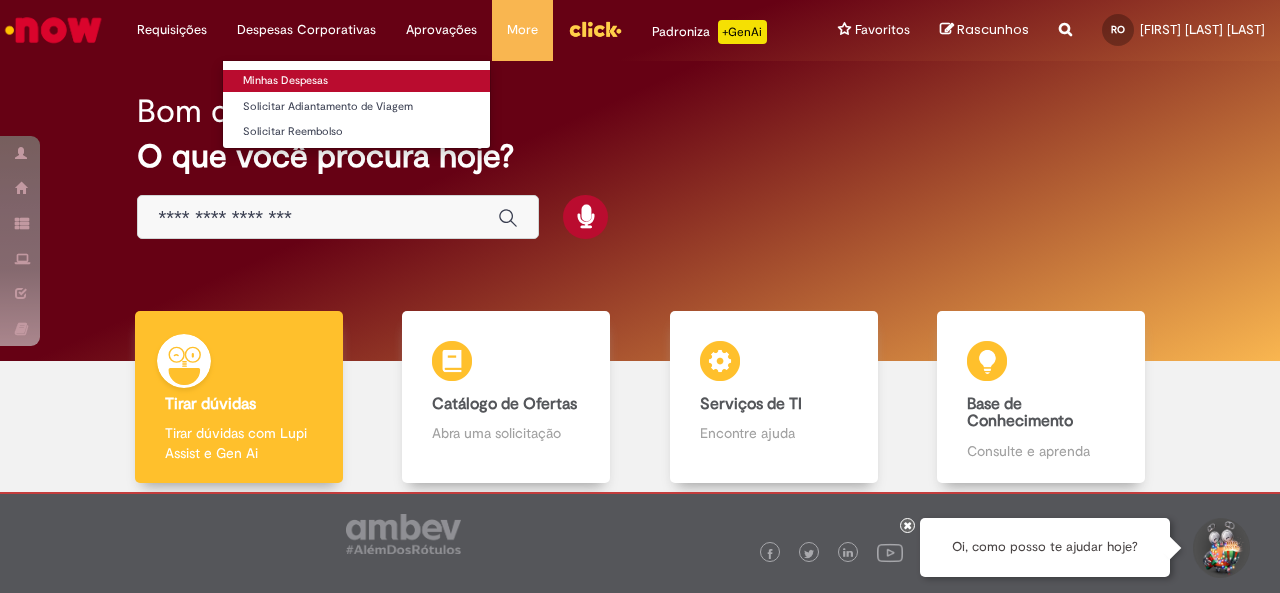 click on "Minhas Despesas" at bounding box center (356, 81) 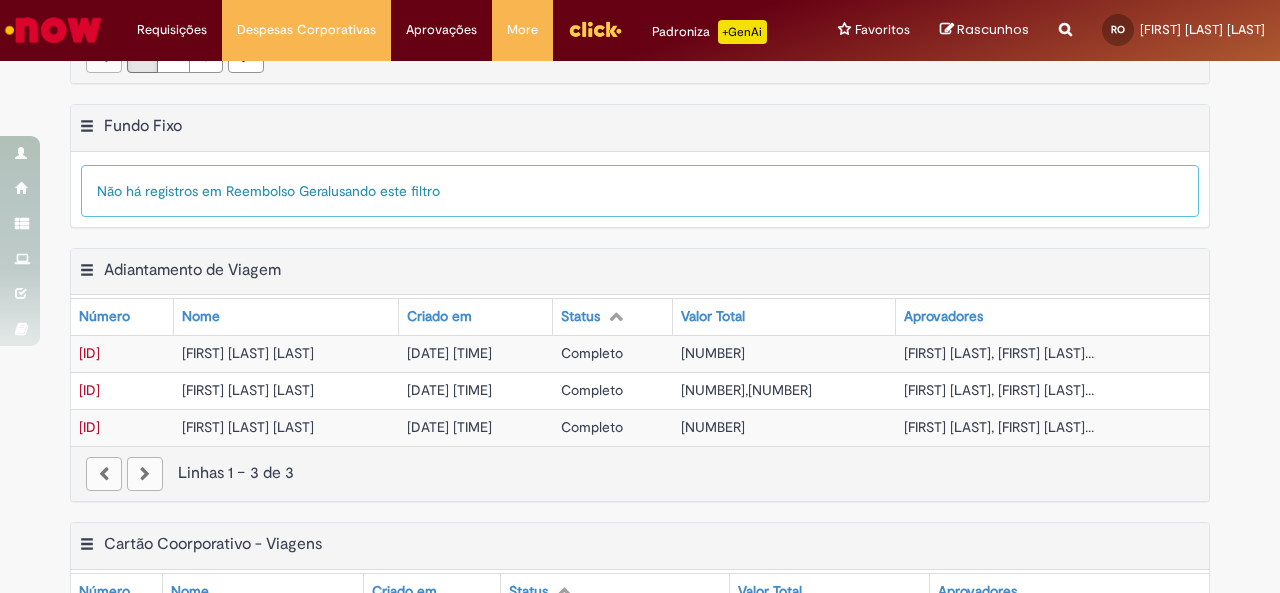 scroll, scrollTop: 796, scrollLeft: 0, axis: vertical 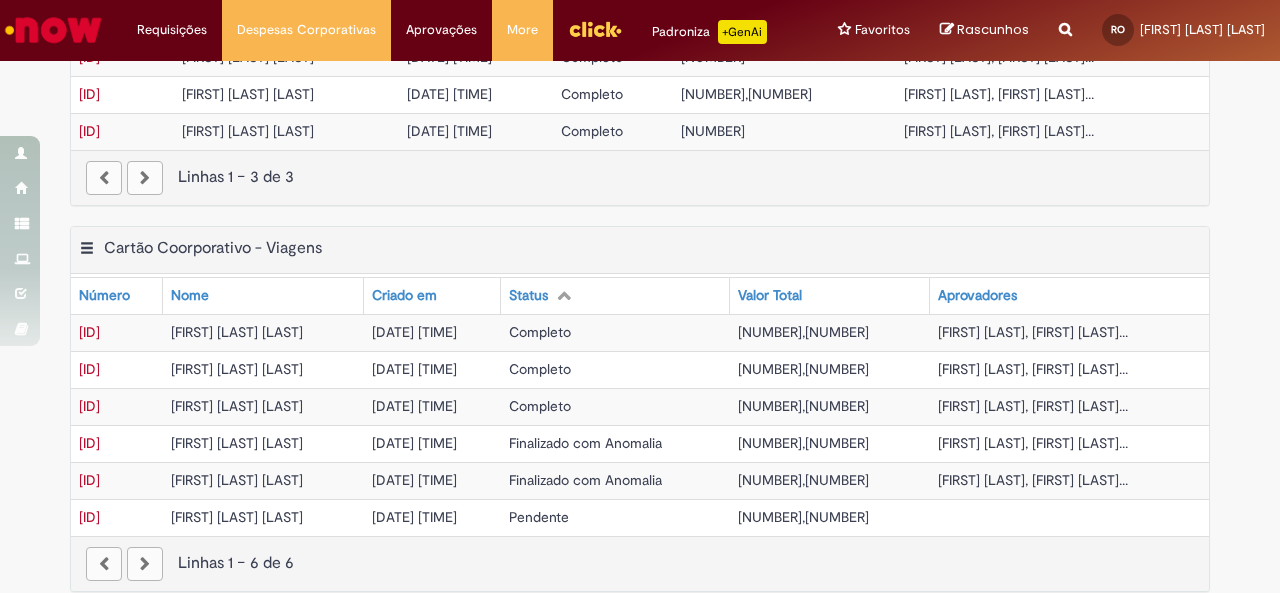 click on "[DATE] [TIME]" at bounding box center [414, 517] 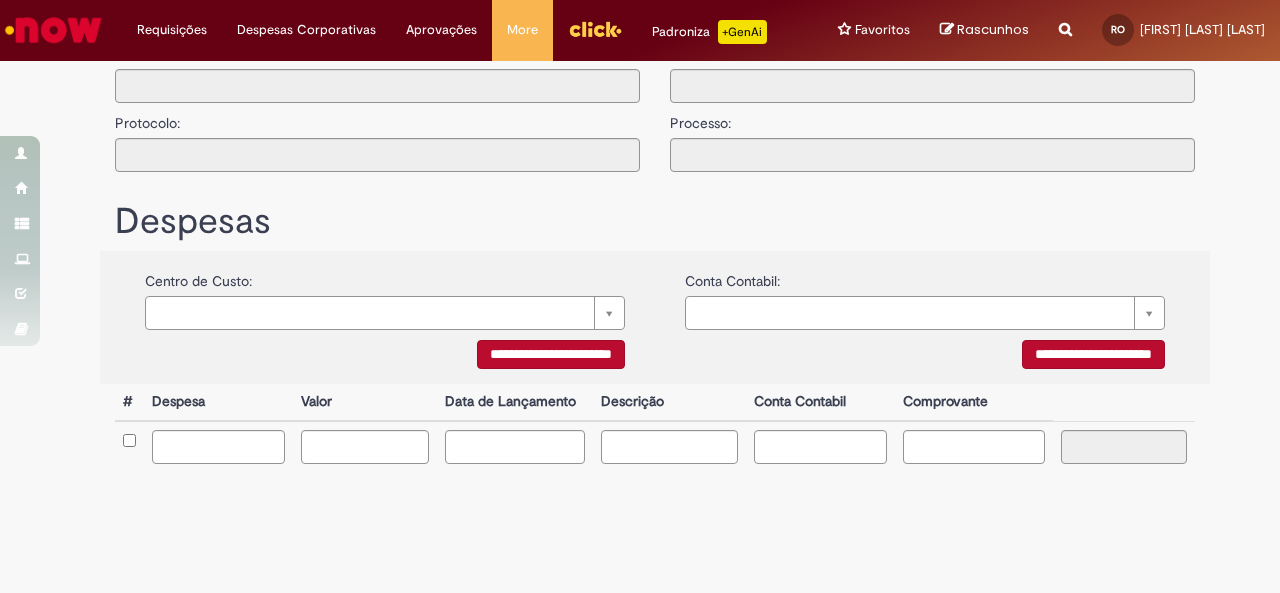 scroll, scrollTop: 0, scrollLeft: 0, axis: both 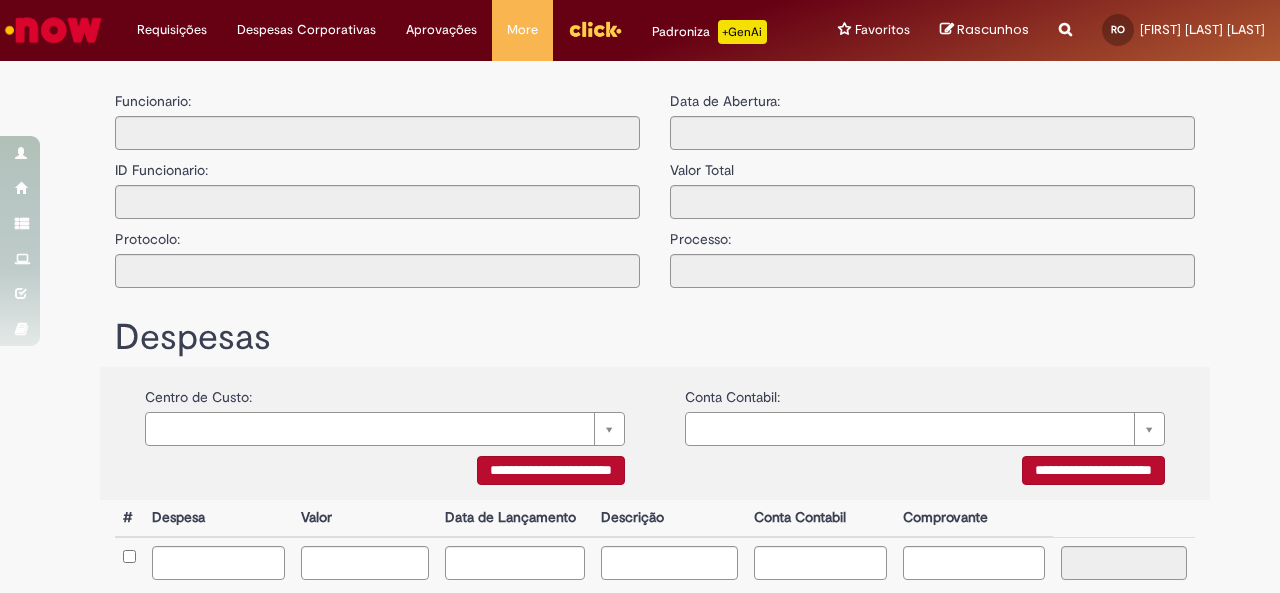 type on "**********" 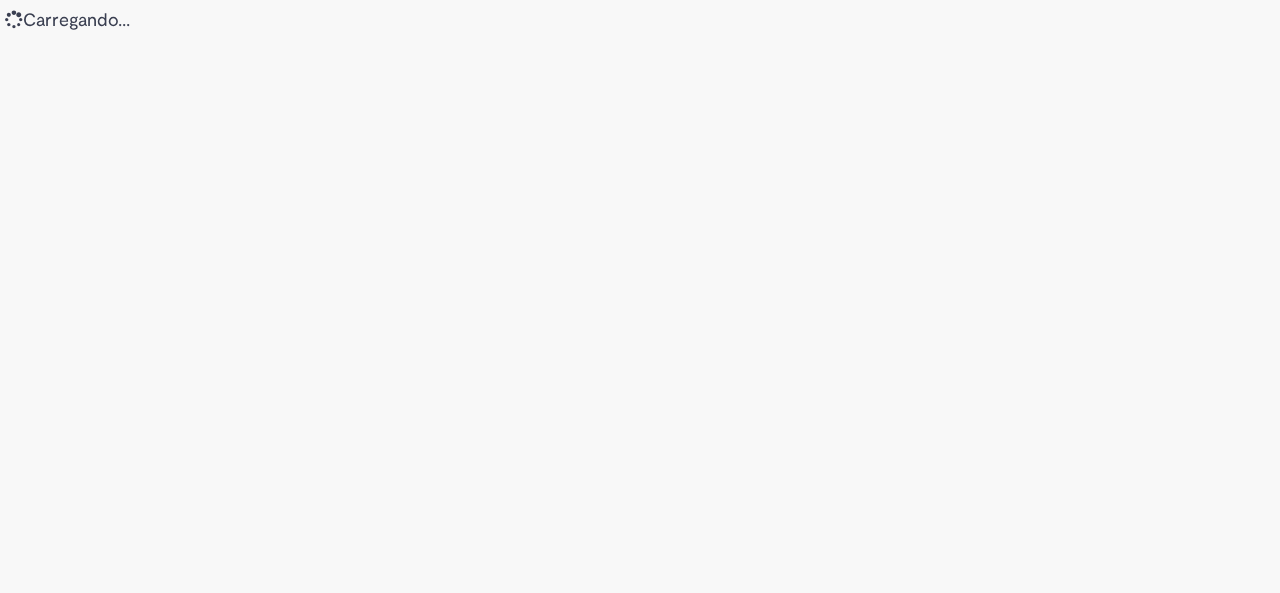 scroll, scrollTop: 0, scrollLeft: 0, axis: both 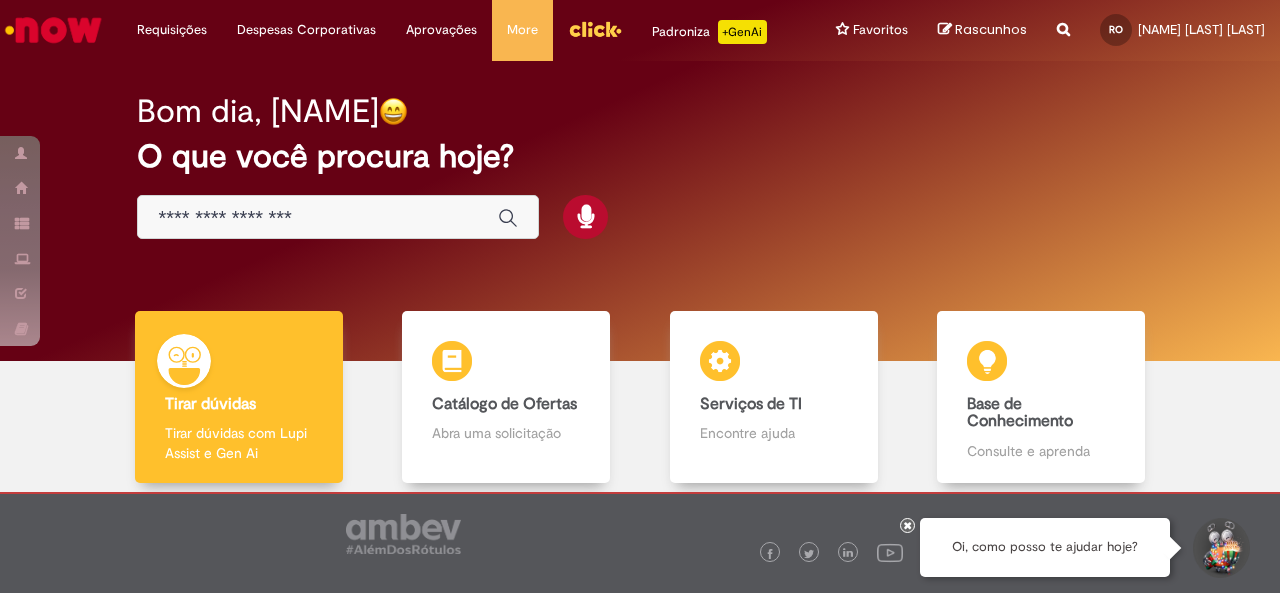 click at bounding box center (318, 218) 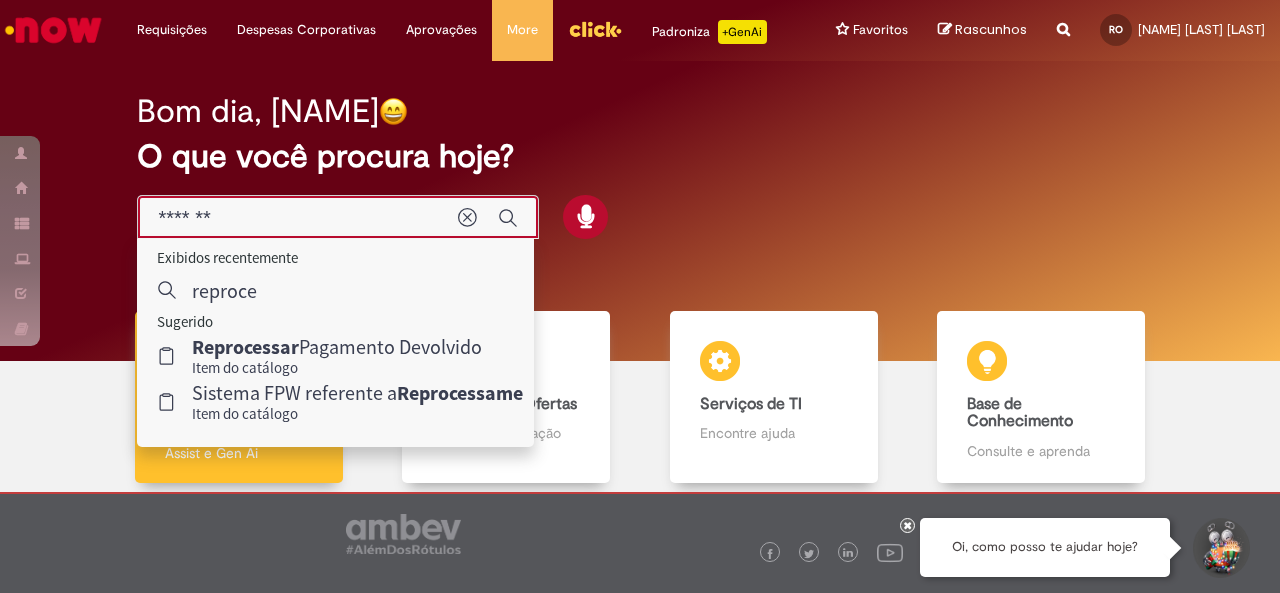 type on "*******" 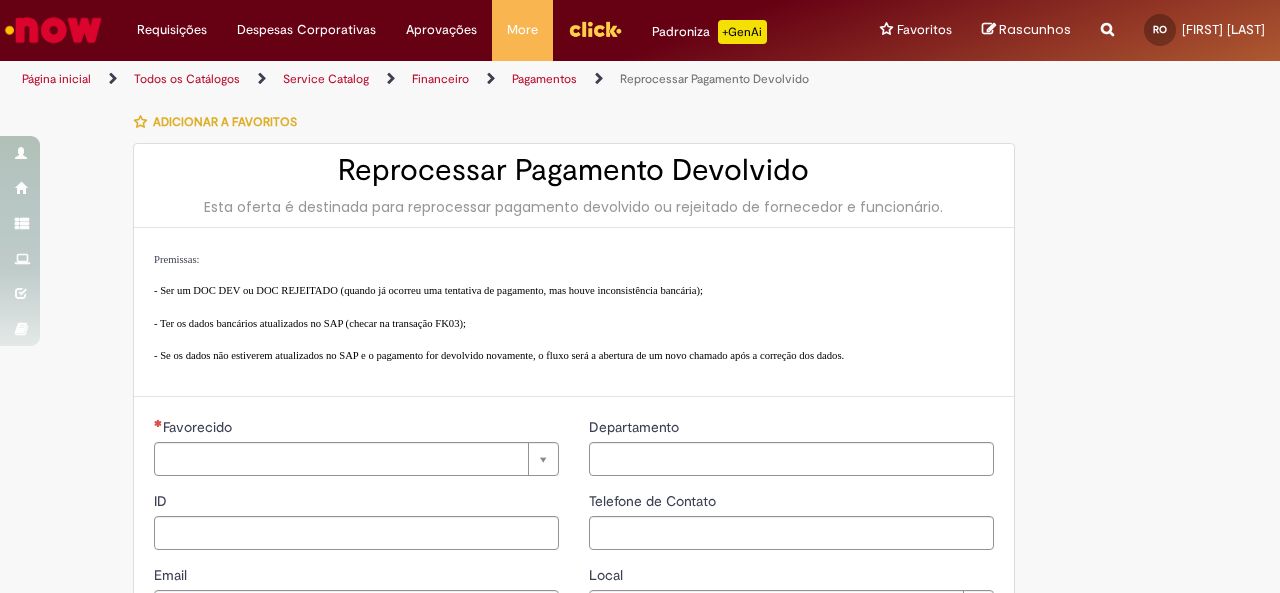 type on "********" 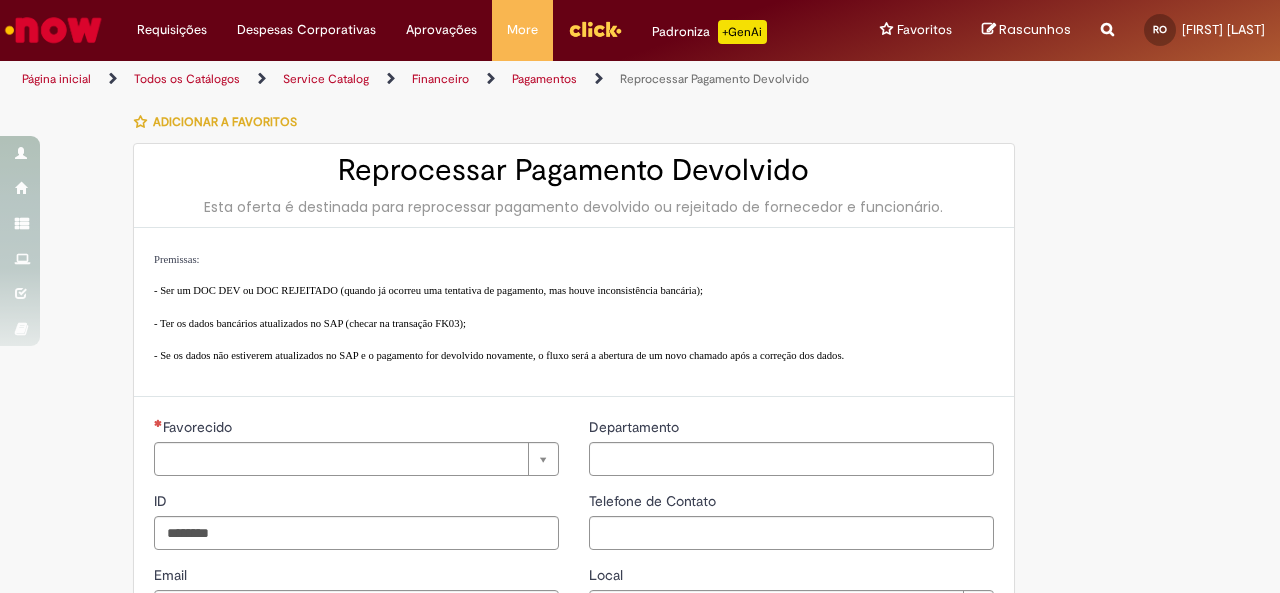 type on "**********" 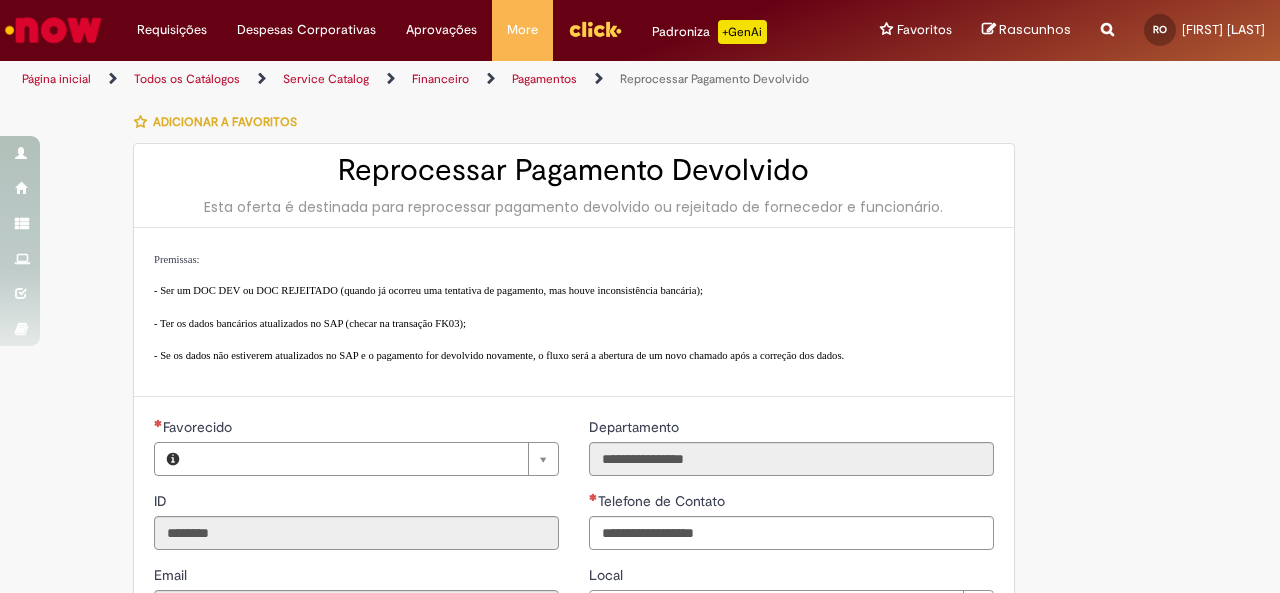 scroll, scrollTop: 0, scrollLeft: 0, axis: both 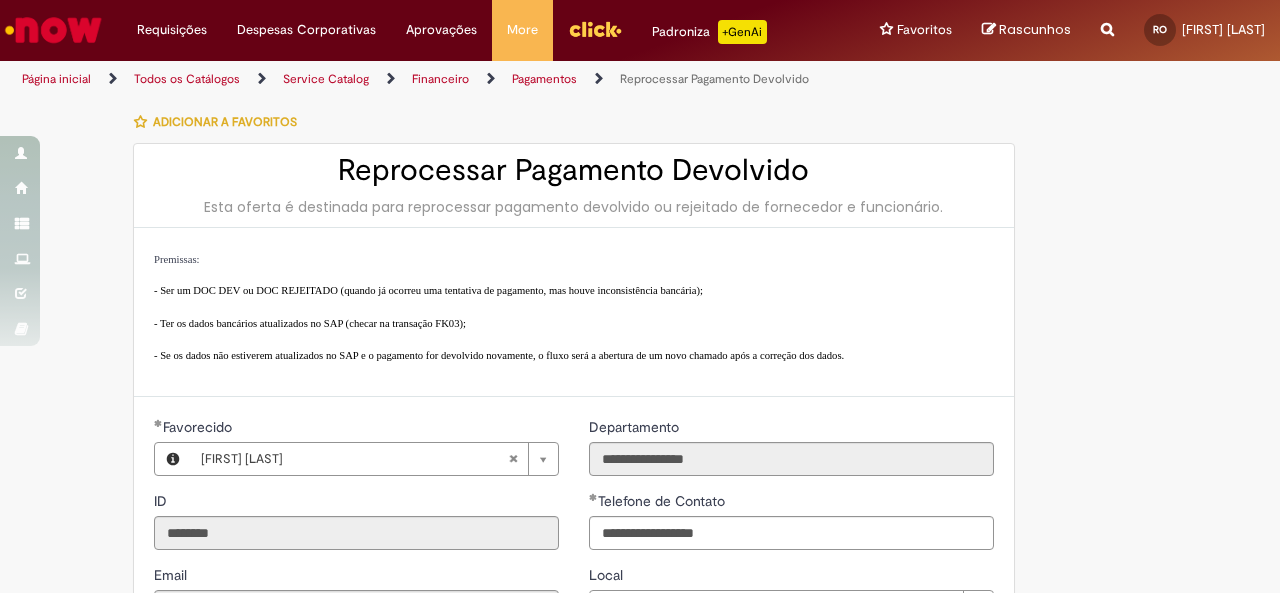 type on "**********" 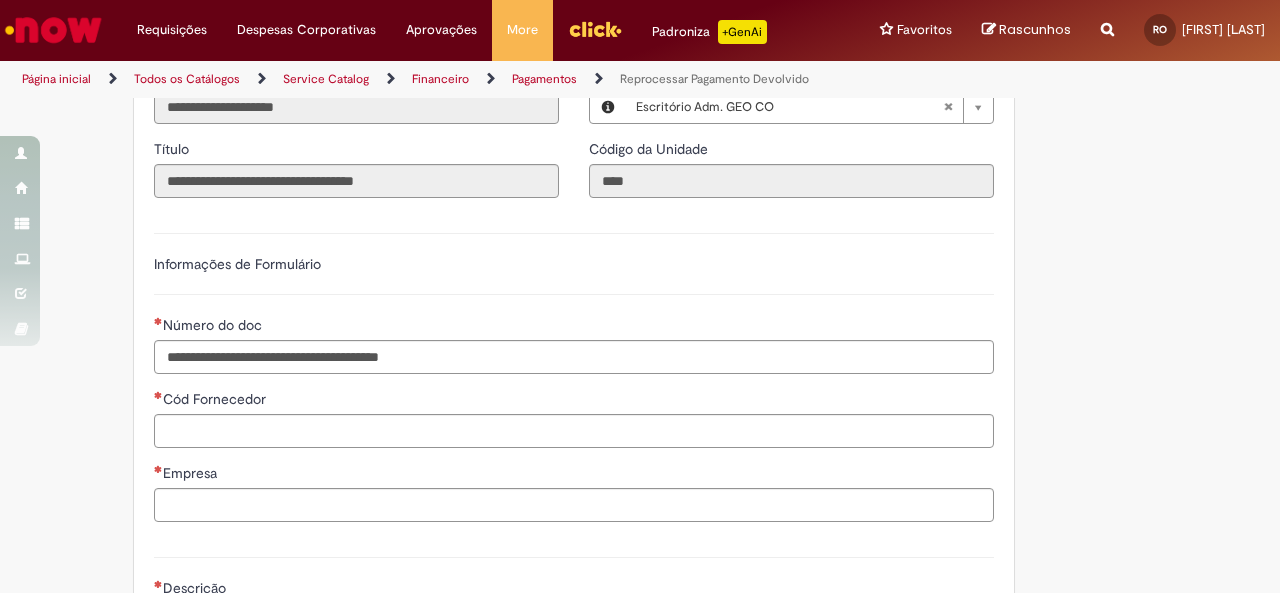 scroll, scrollTop: 600, scrollLeft: 0, axis: vertical 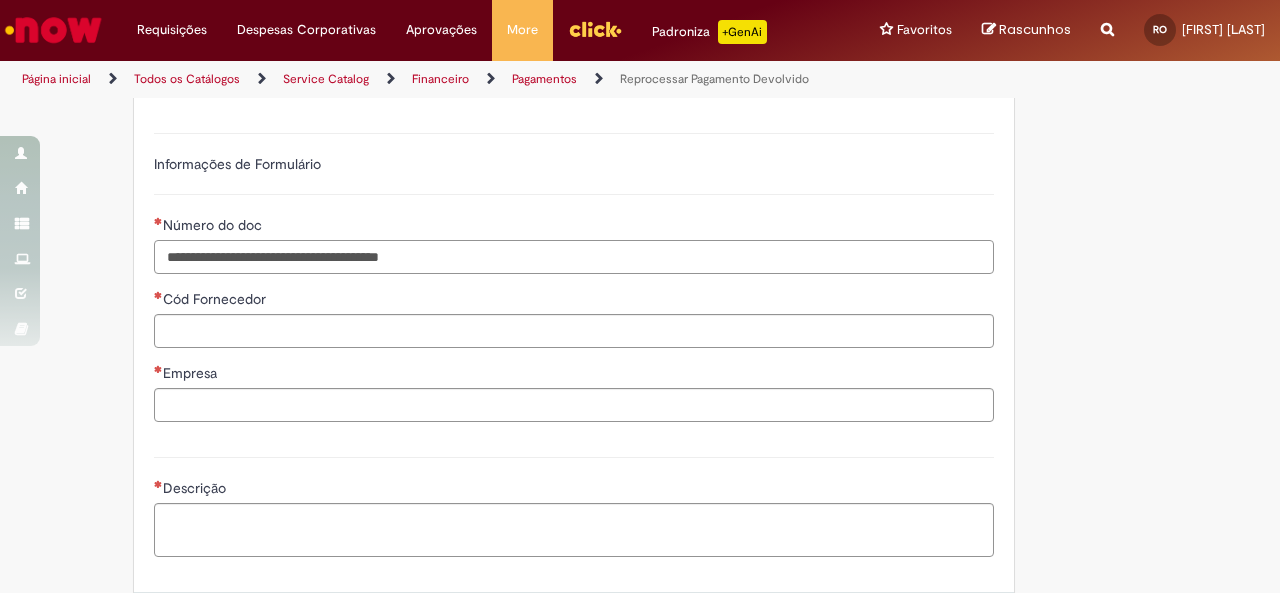 click on "Número do doc" at bounding box center (574, 257) 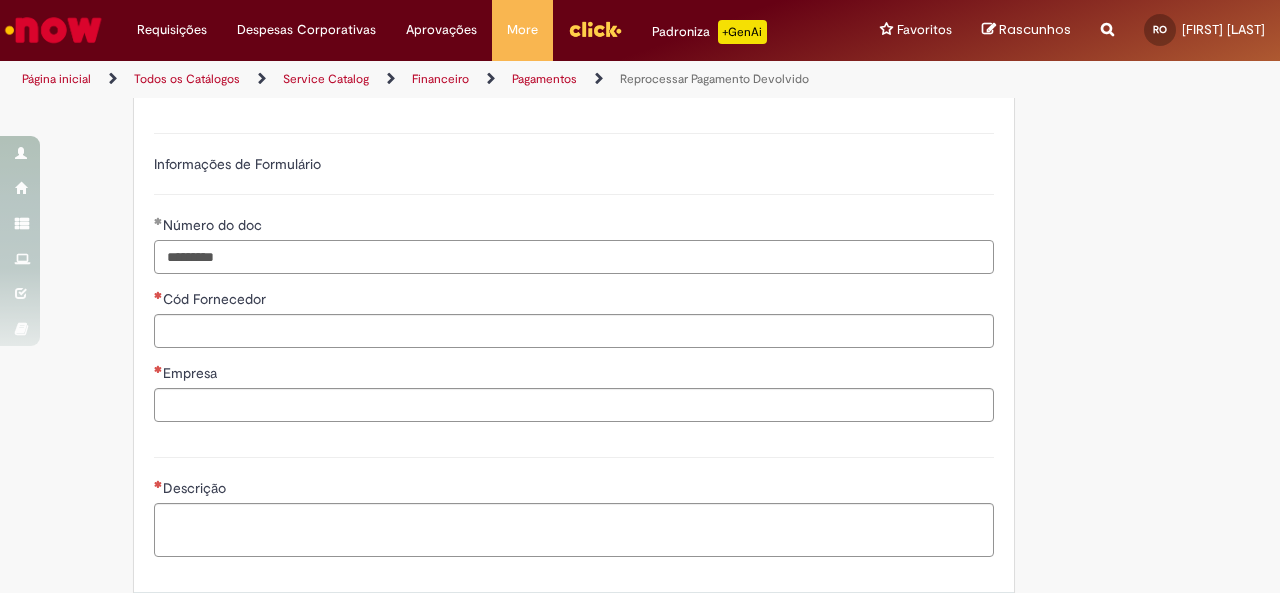 type on "*********" 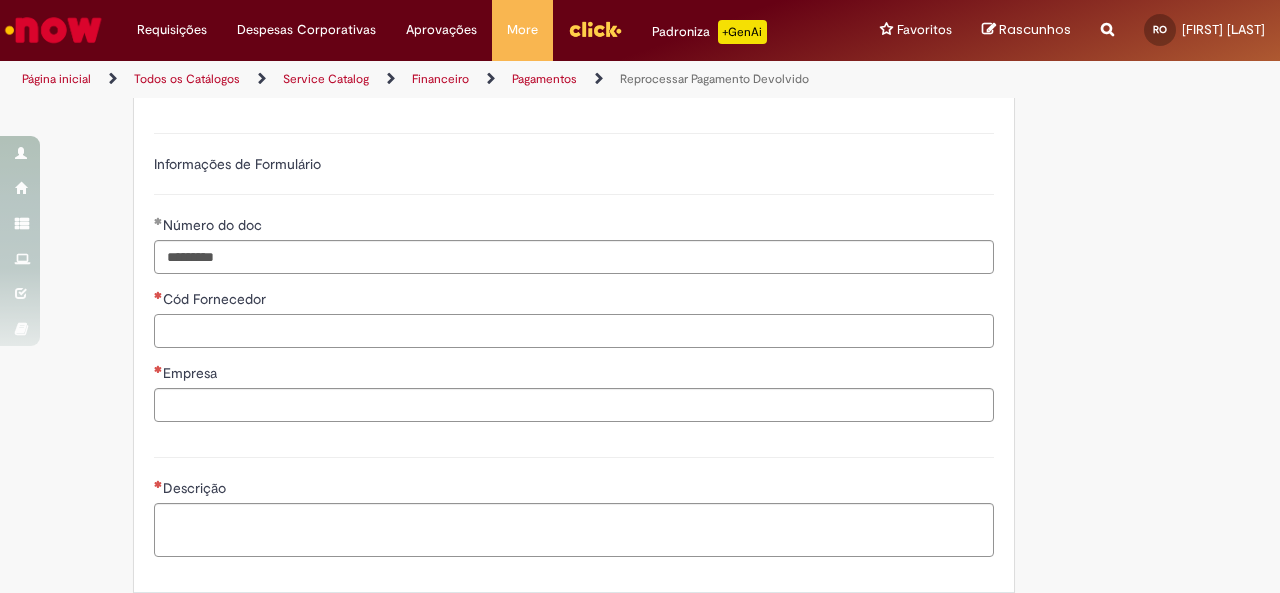 click on "Cód Fornecedor" at bounding box center (574, 331) 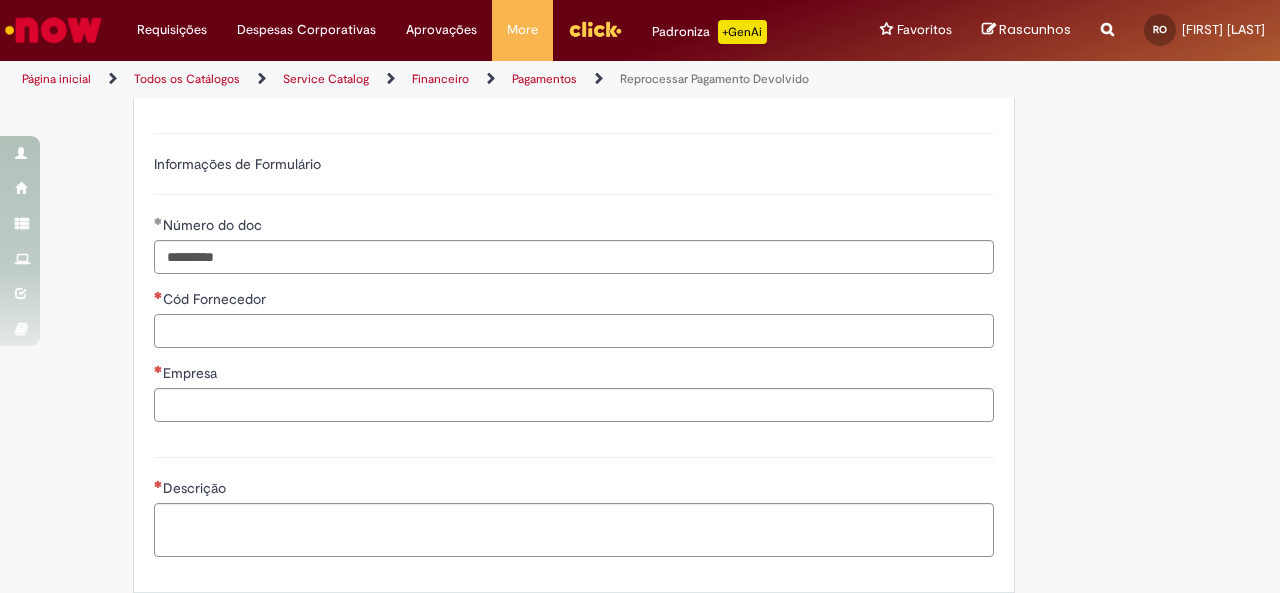 click on "Cód Fornecedor" at bounding box center (574, 331) 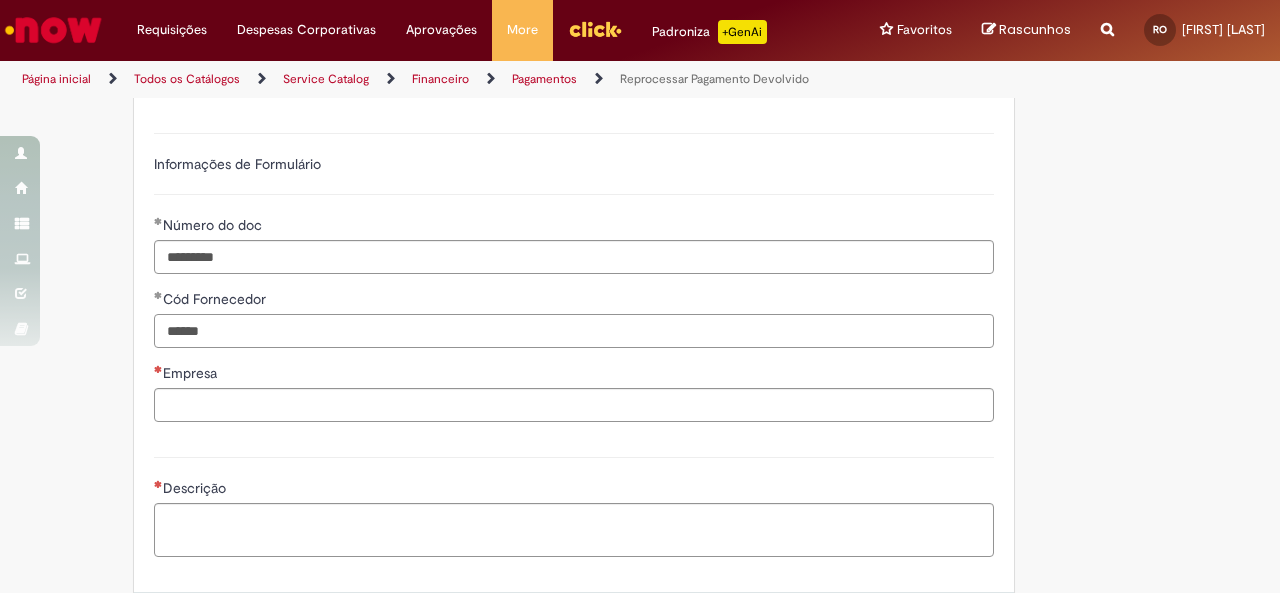 type on "******" 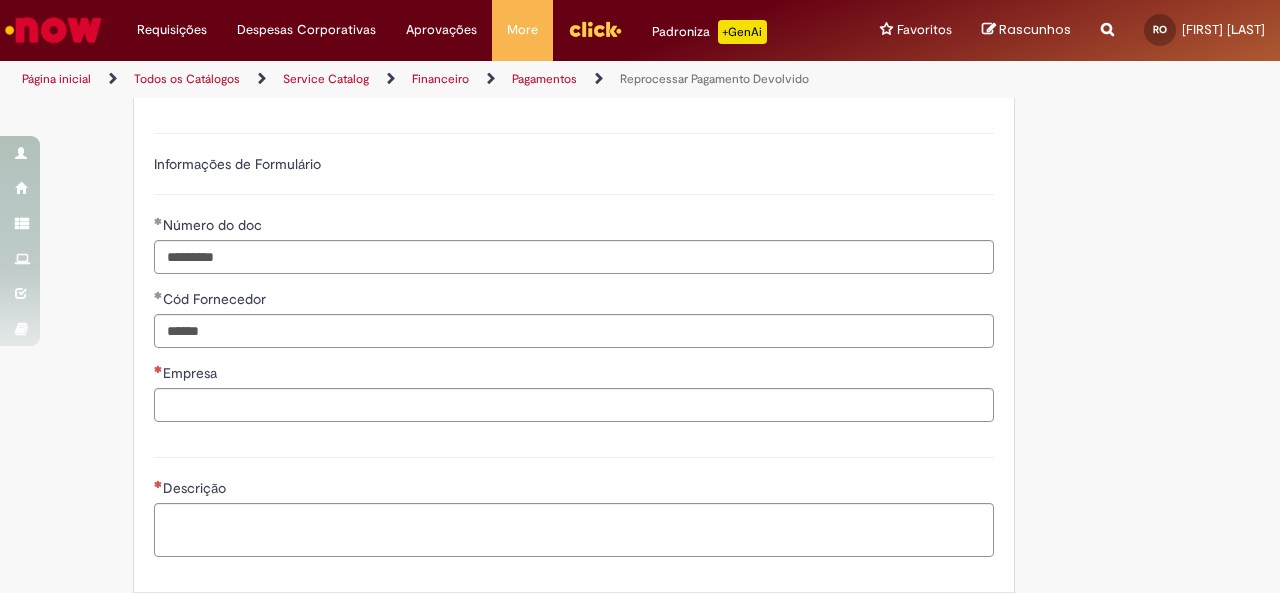 click on "Empresa" at bounding box center (574, 375) 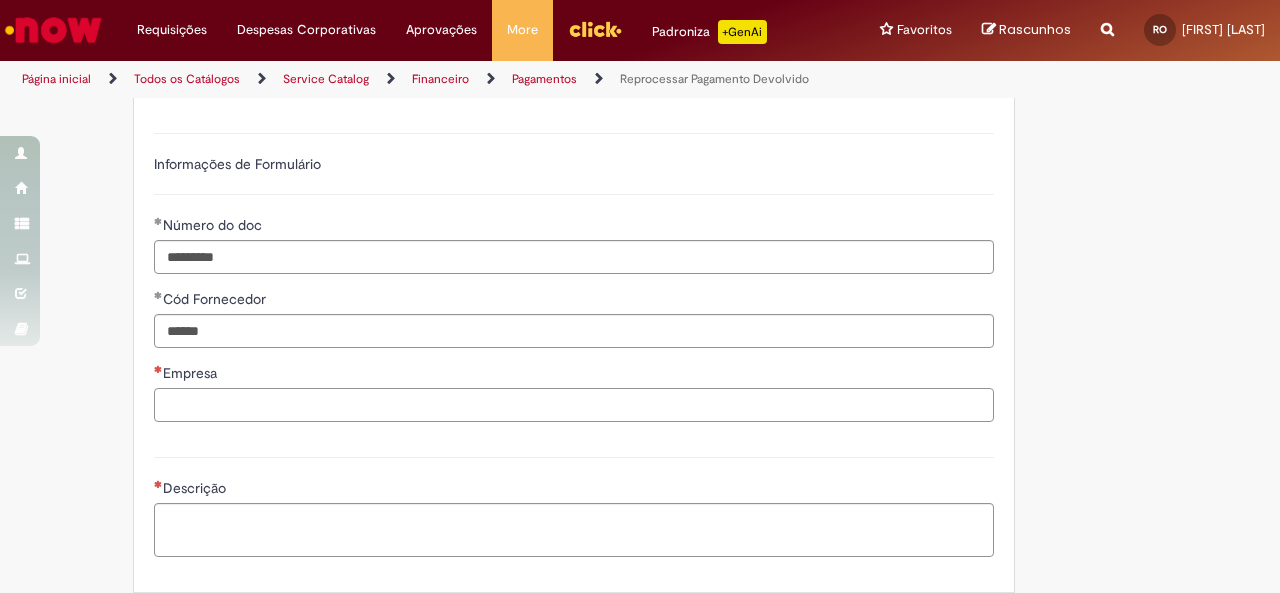 click on "Empresa" at bounding box center [574, 405] 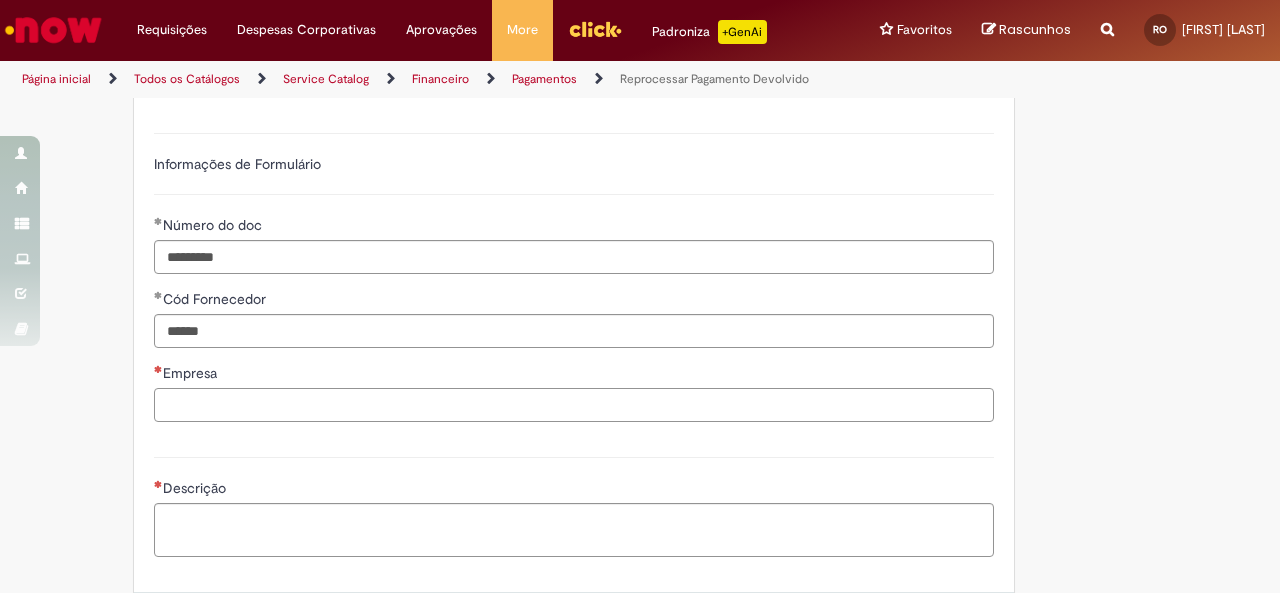 click on "Empresa" at bounding box center (574, 405) 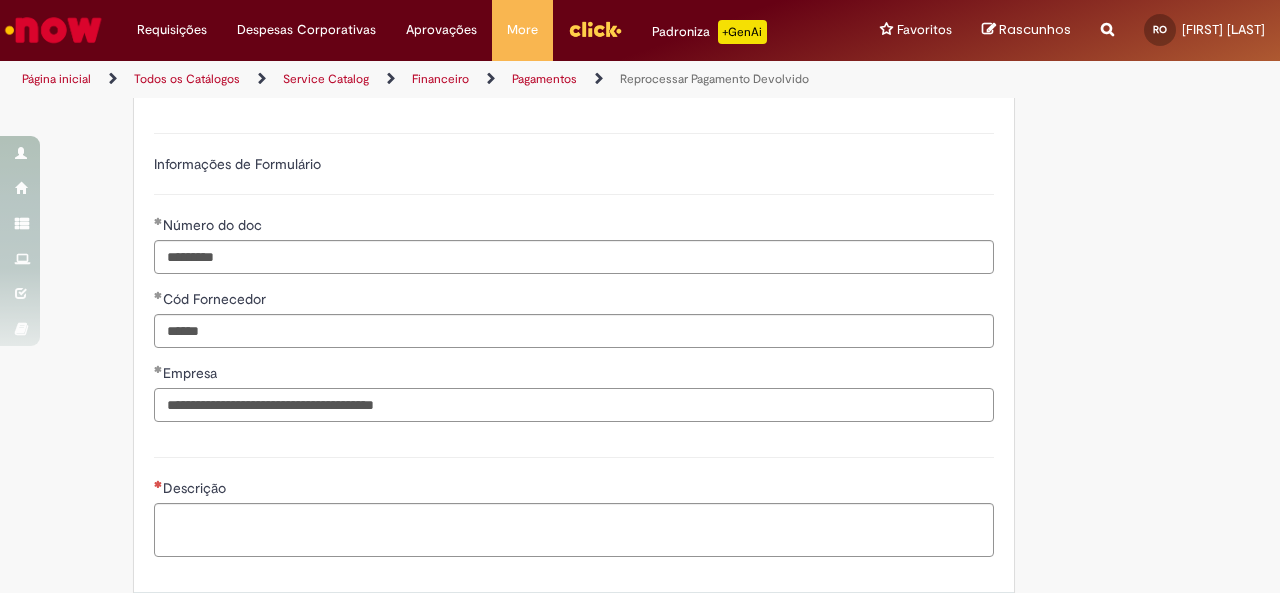 type on "**********" 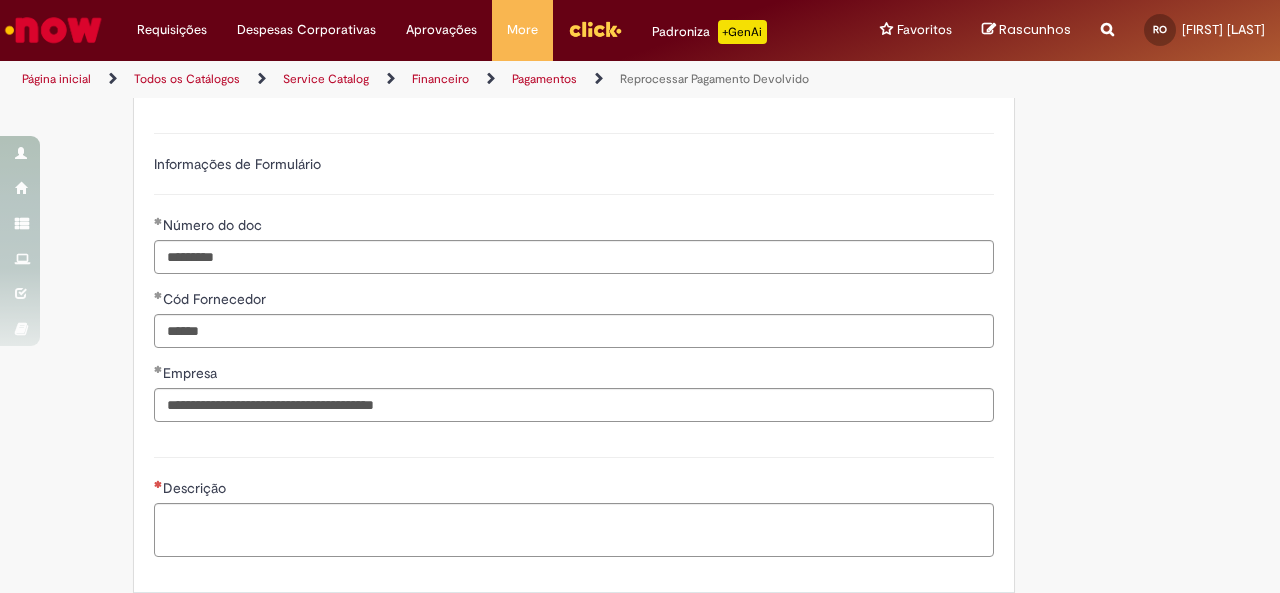 click on "Descrição" at bounding box center (574, 504) 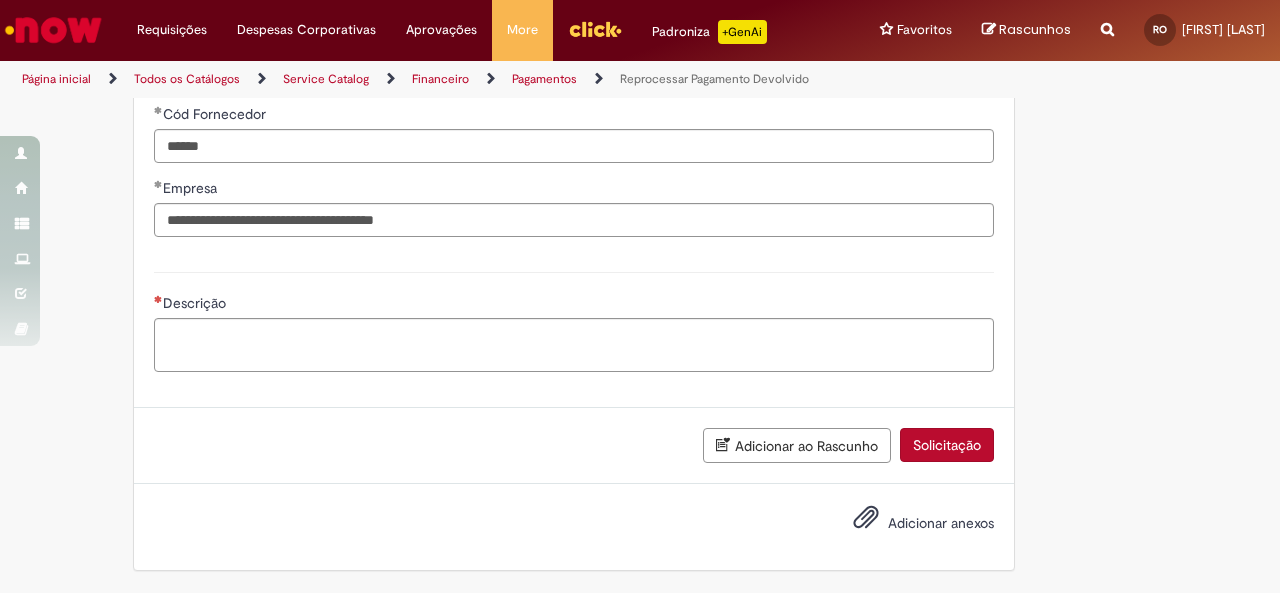 scroll, scrollTop: 802, scrollLeft: 0, axis: vertical 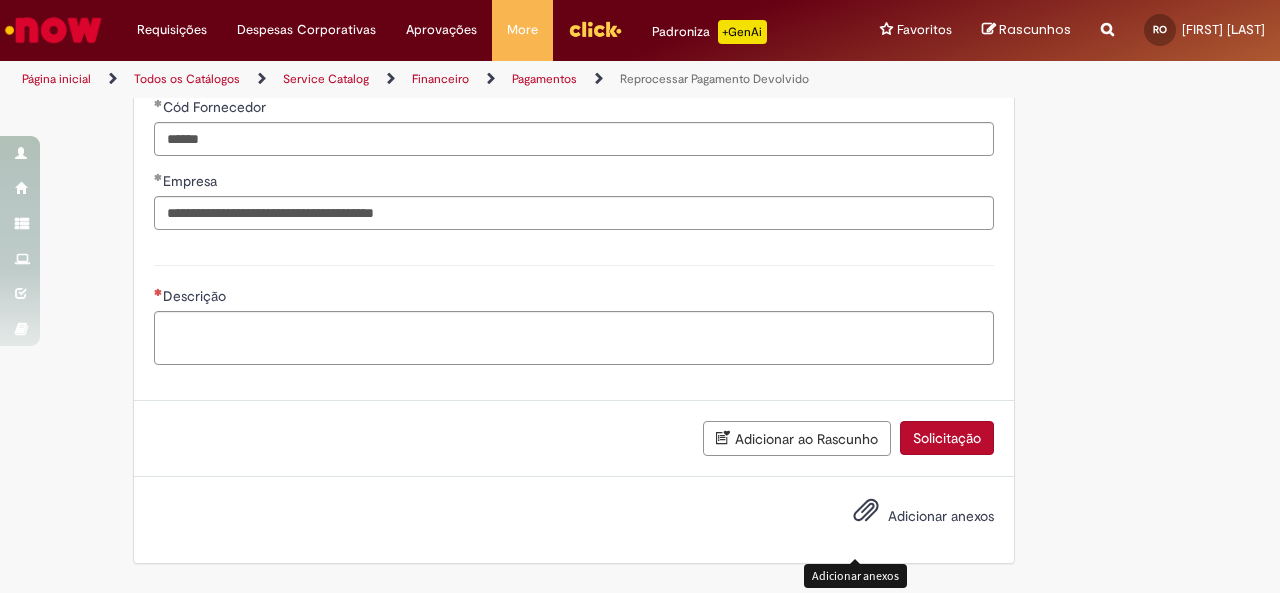 click at bounding box center [866, 511] 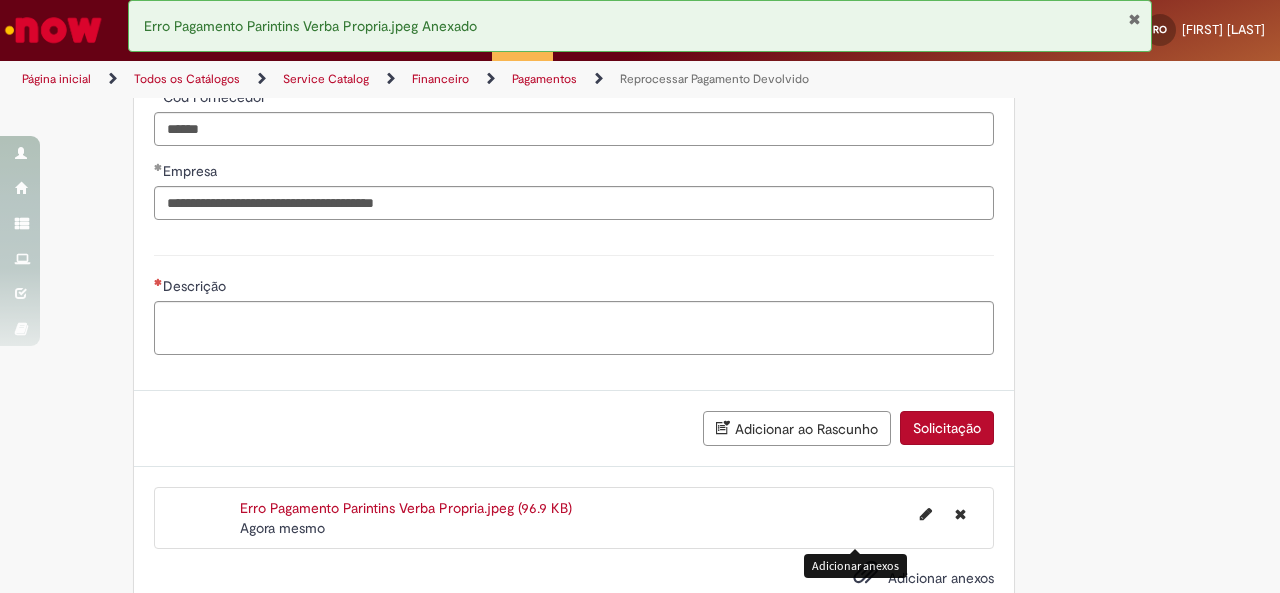 click at bounding box center [1134, 19] 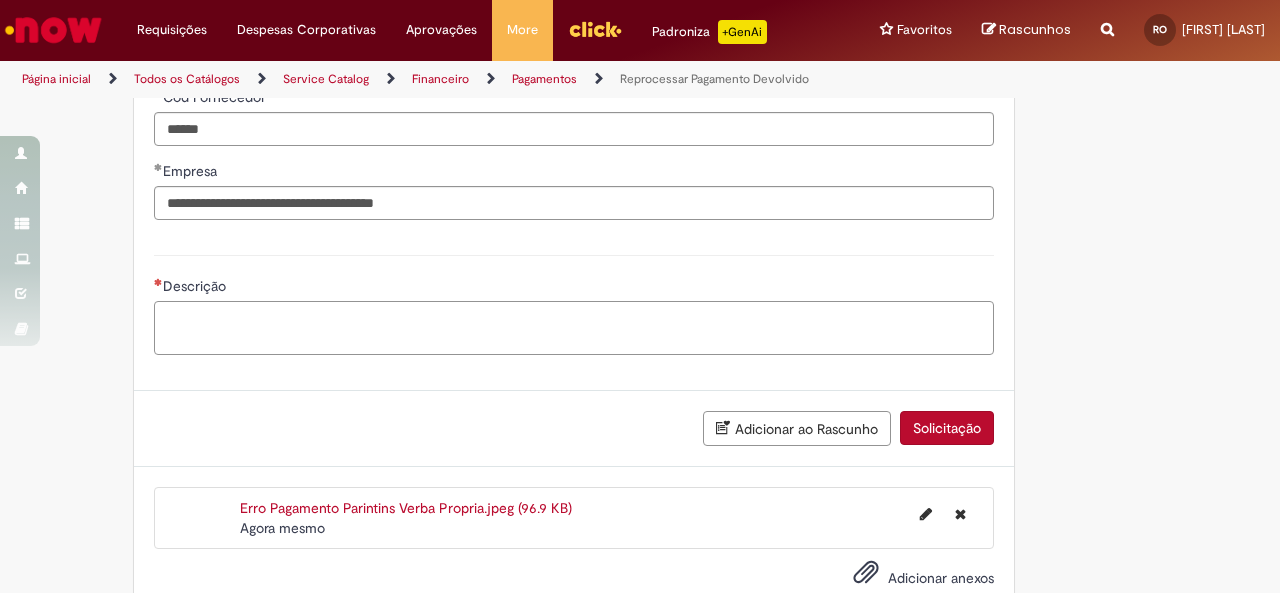 click on "Descrição" at bounding box center [574, 327] 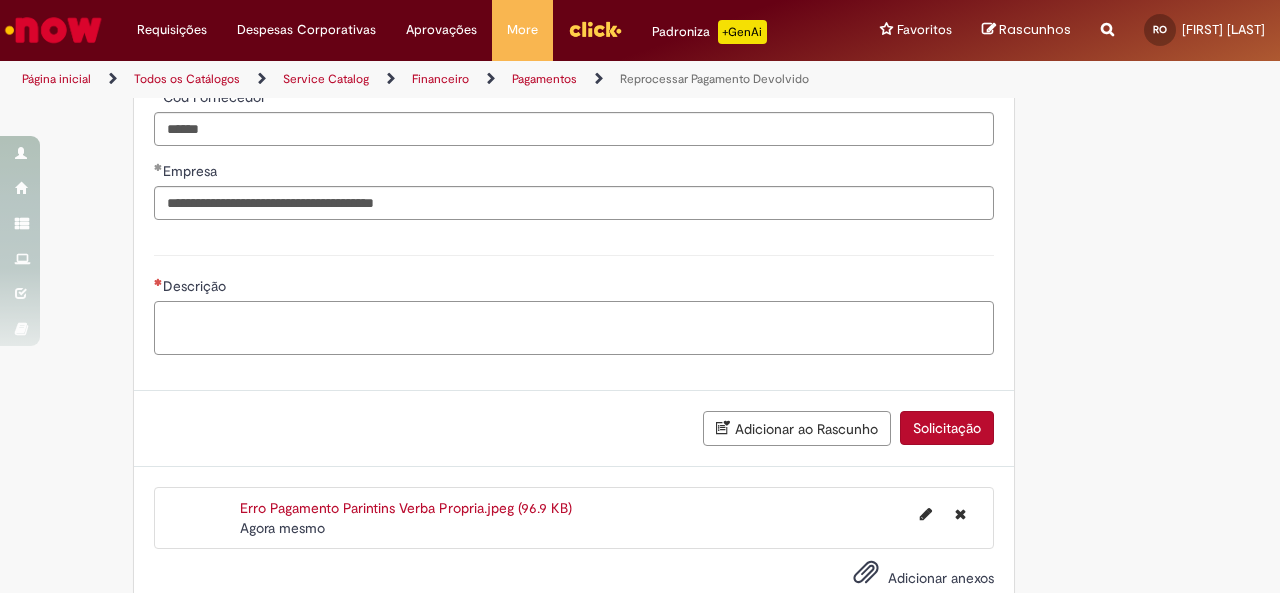 paste on "**********" 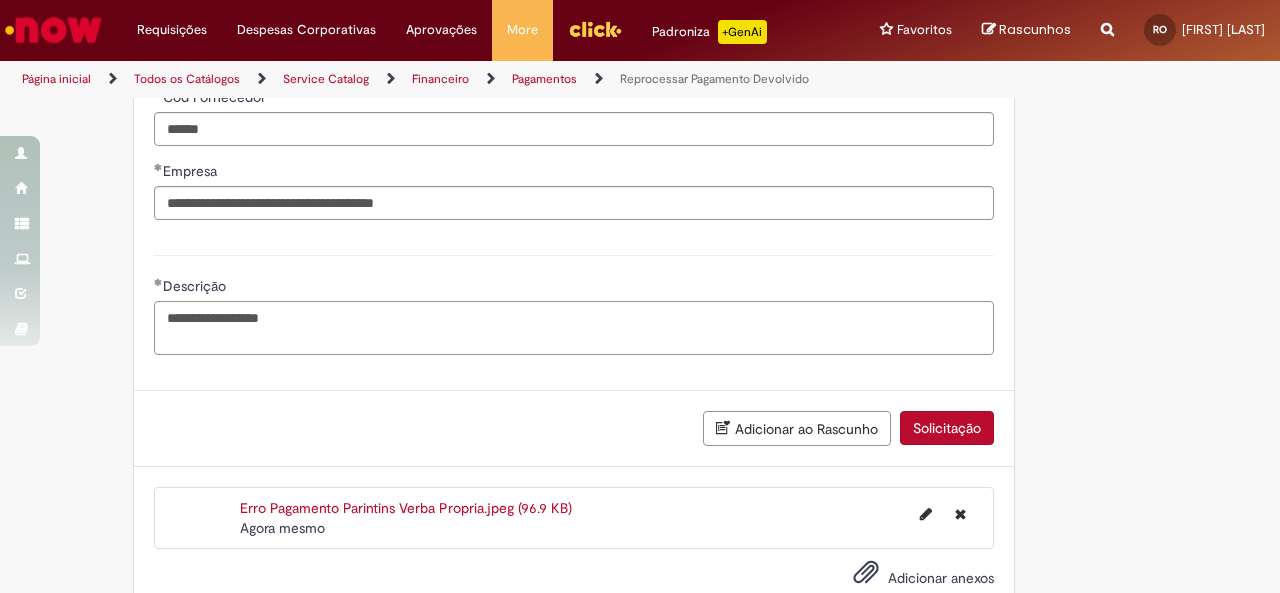 click on "**********" at bounding box center [574, 327] 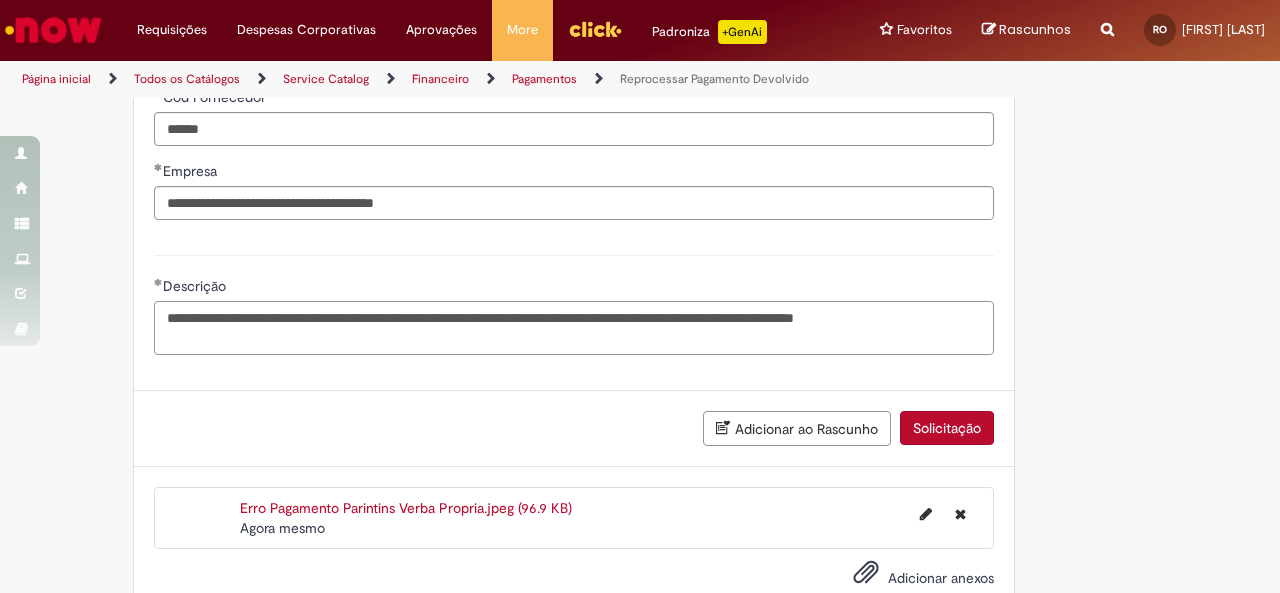 click on "**********" at bounding box center [574, 327] 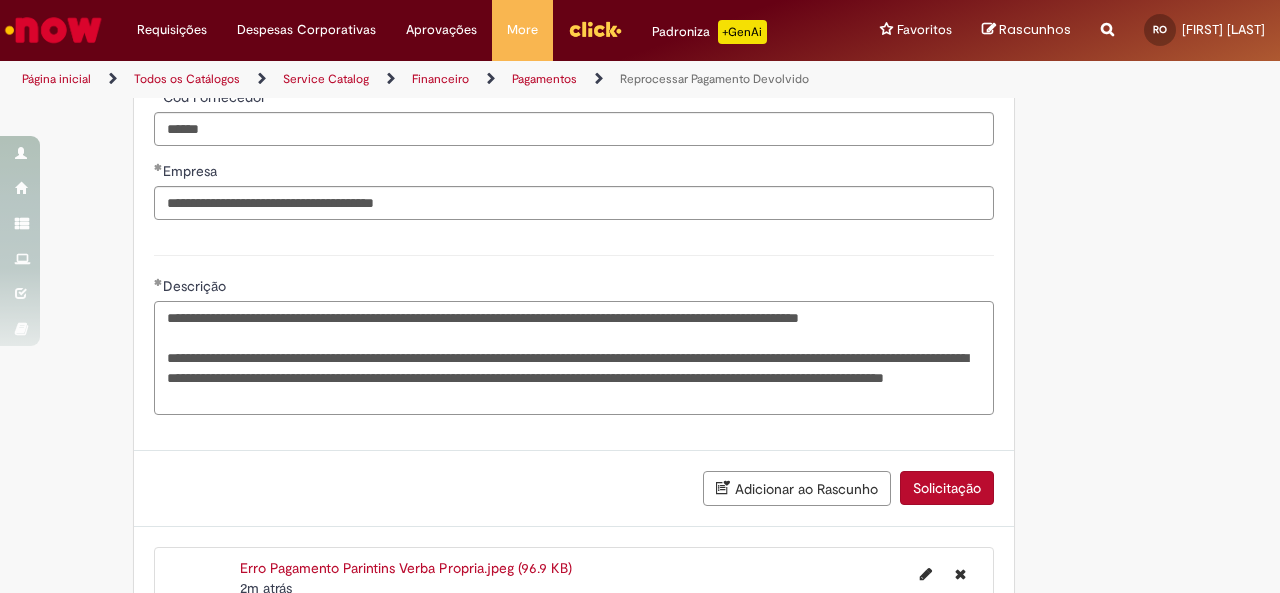 click on "**********" at bounding box center (574, 357) 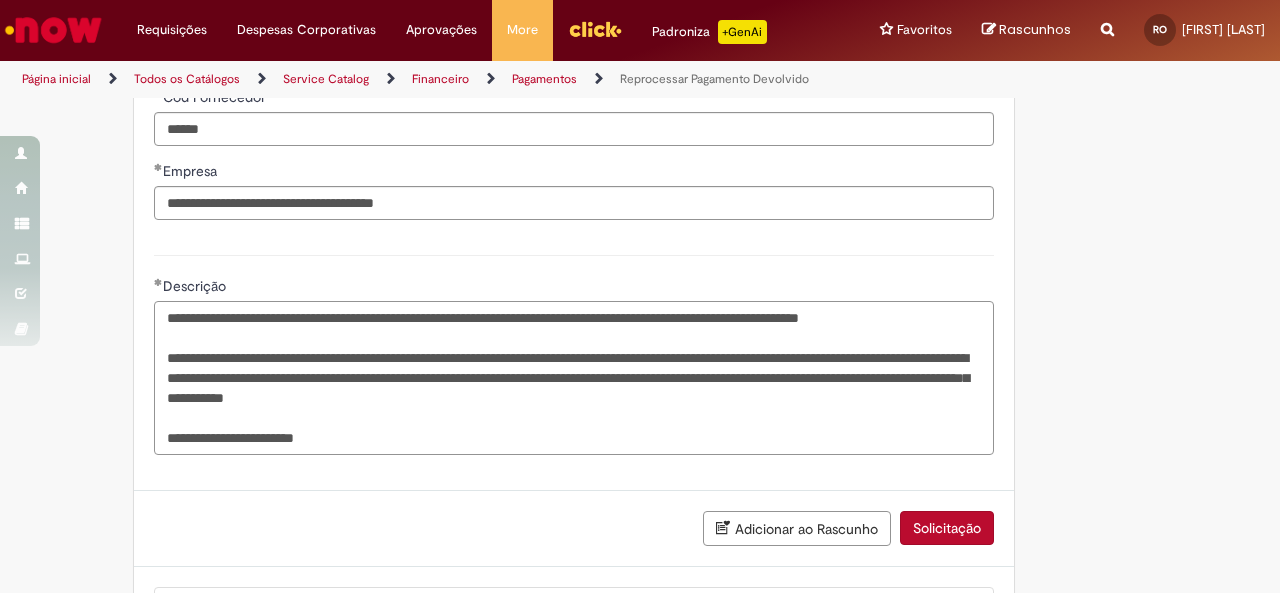 click on "**********" at bounding box center [574, 377] 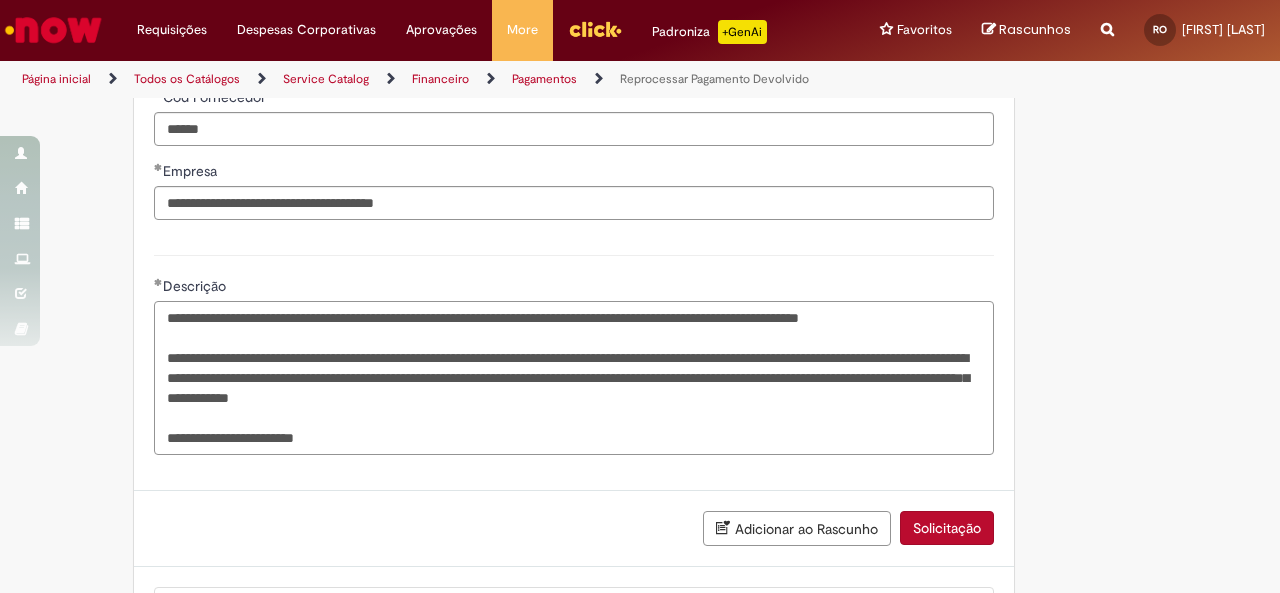 type on "**********" 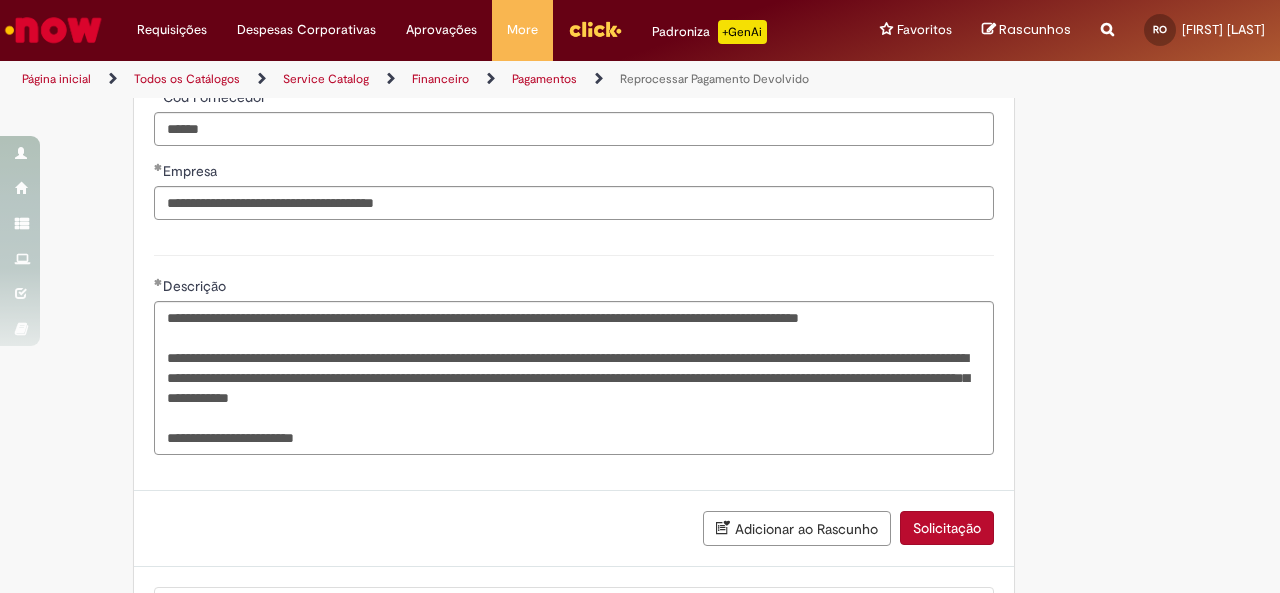 click on "**********" at bounding box center [640, 22] 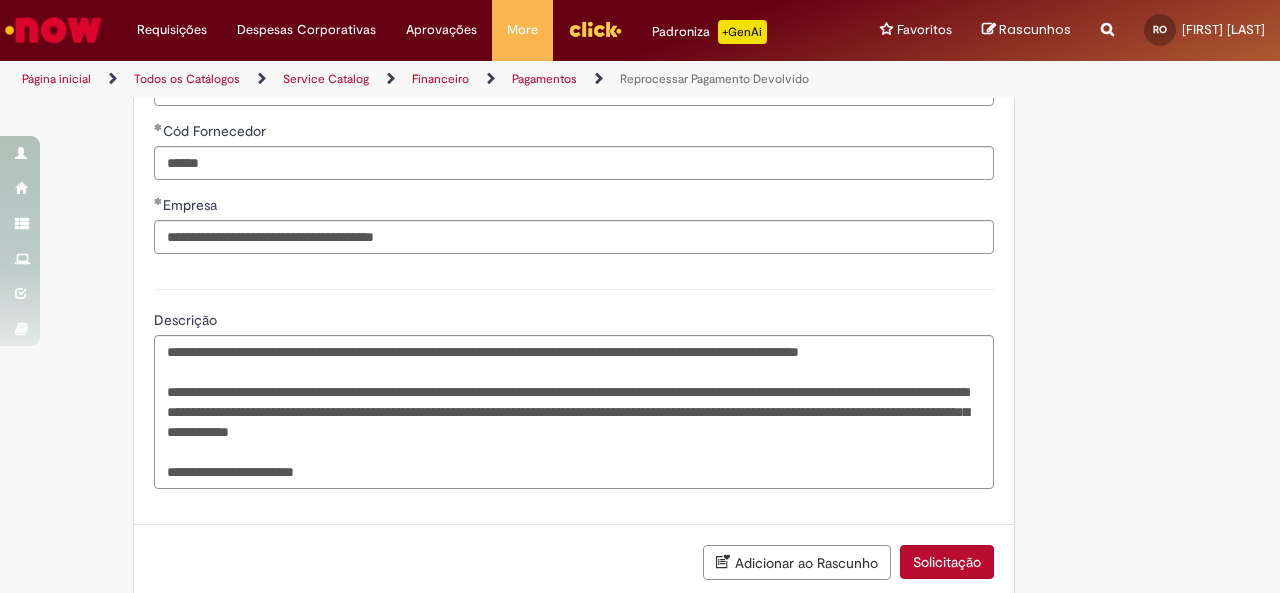 scroll, scrollTop: 800, scrollLeft: 0, axis: vertical 